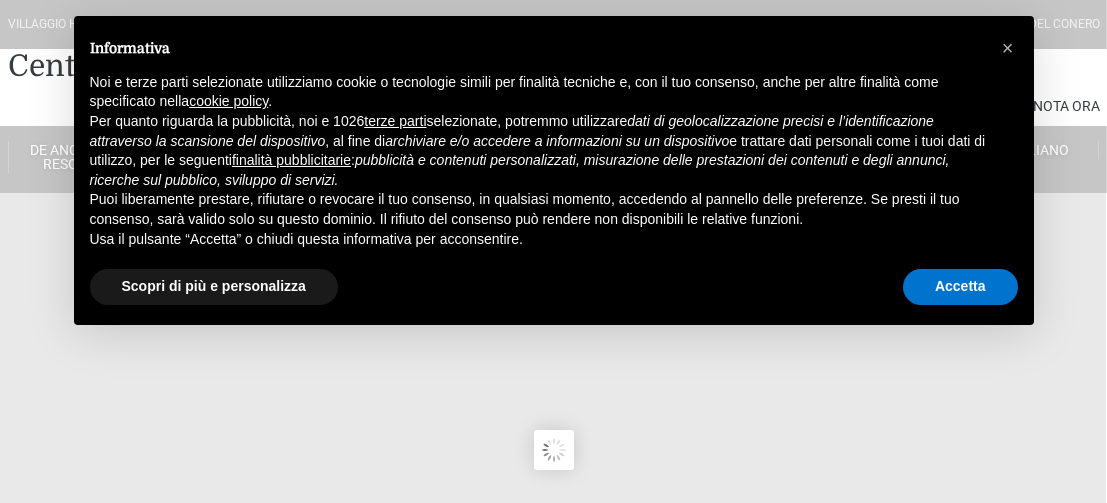scroll, scrollTop: 0, scrollLeft: 0, axis: both 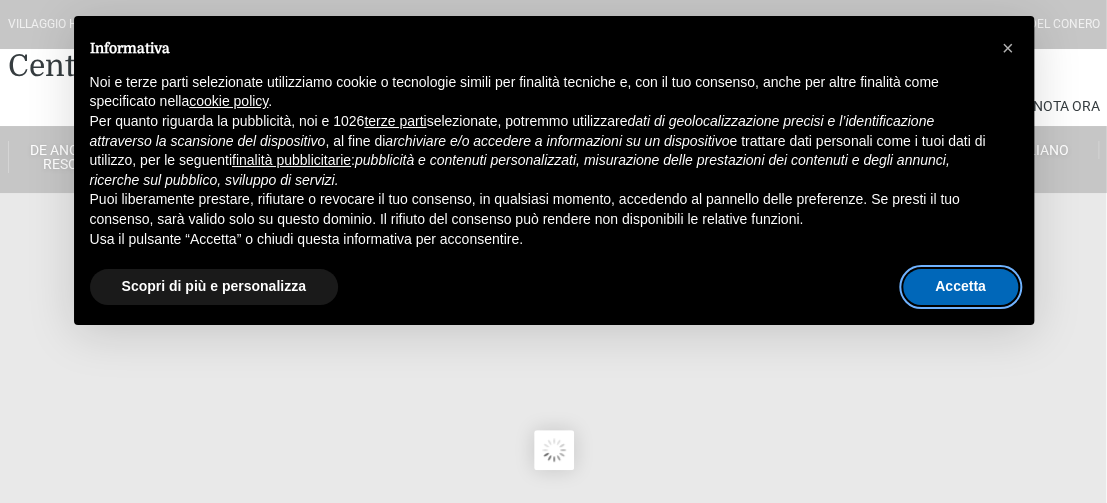 click on "Accetta" at bounding box center (960, 287) 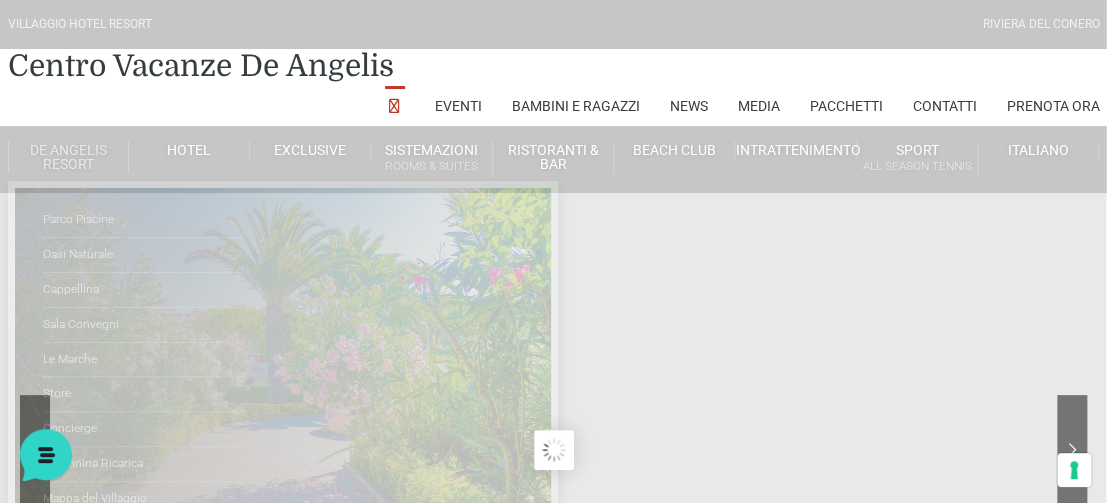 scroll, scrollTop: 0, scrollLeft: 0, axis: both 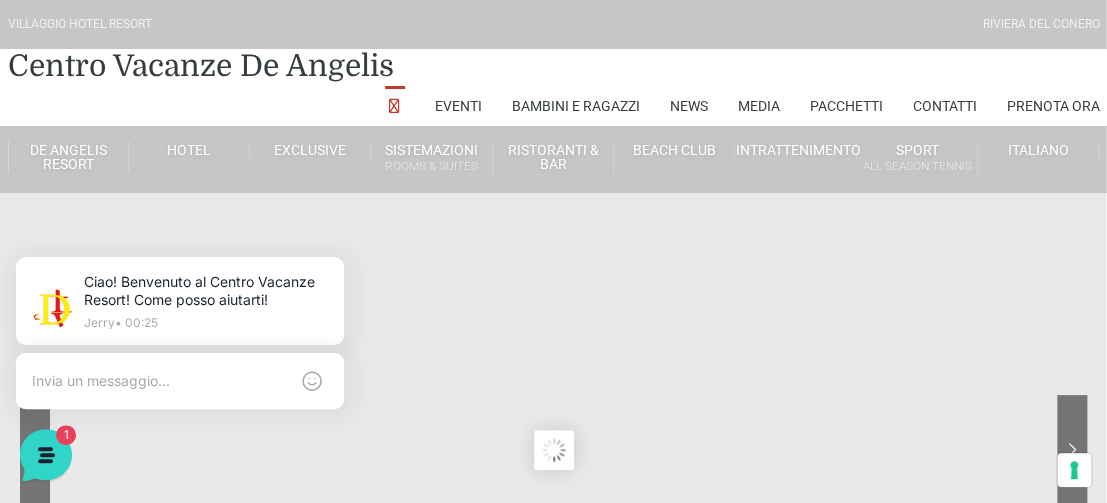 click 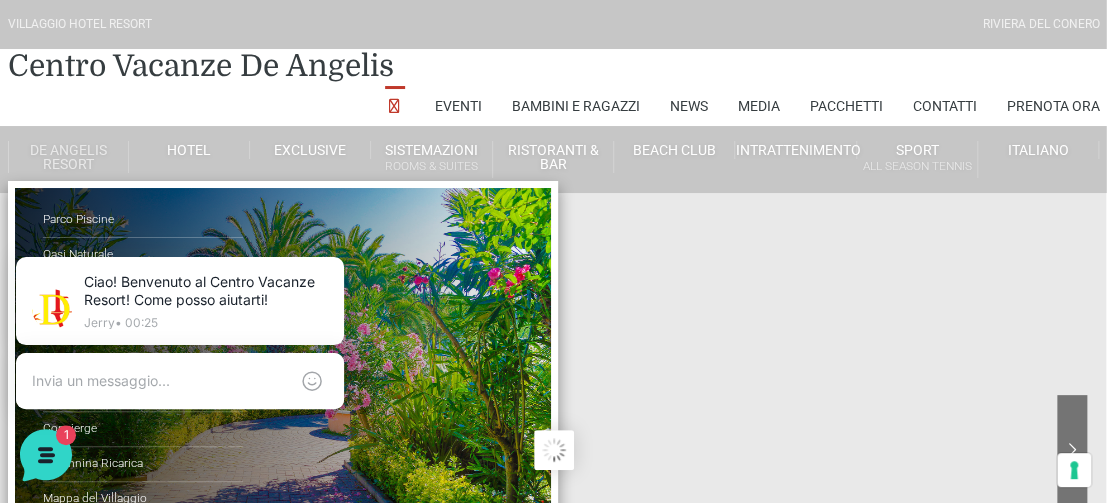 click on "De Angelis Resort" at bounding box center (68, 157) 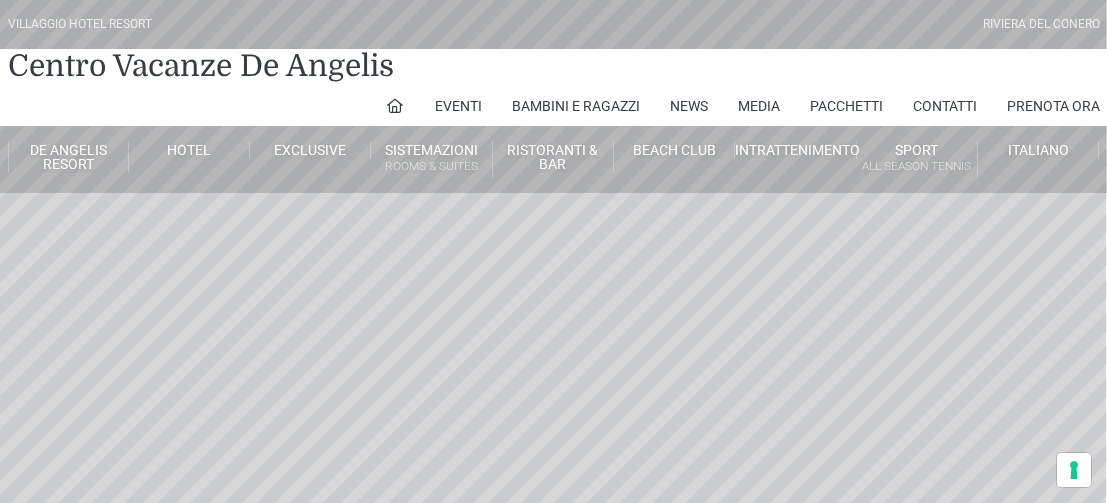 scroll, scrollTop: 0, scrollLeft: 0, axis: both 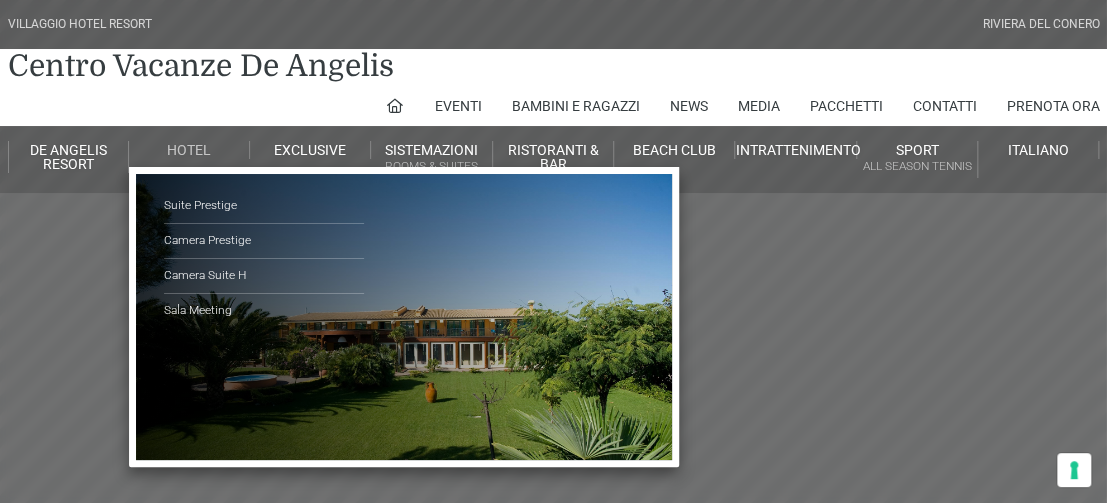 click on "Hotel" at bounding box center (189, 150) 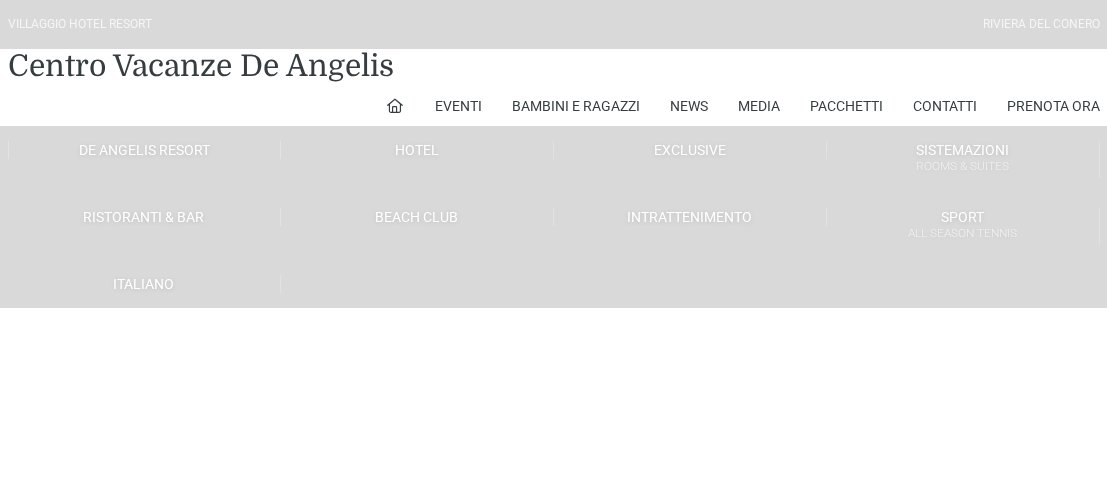 scroll, scrollTop: 0, scrollLeft: 0, axis: both 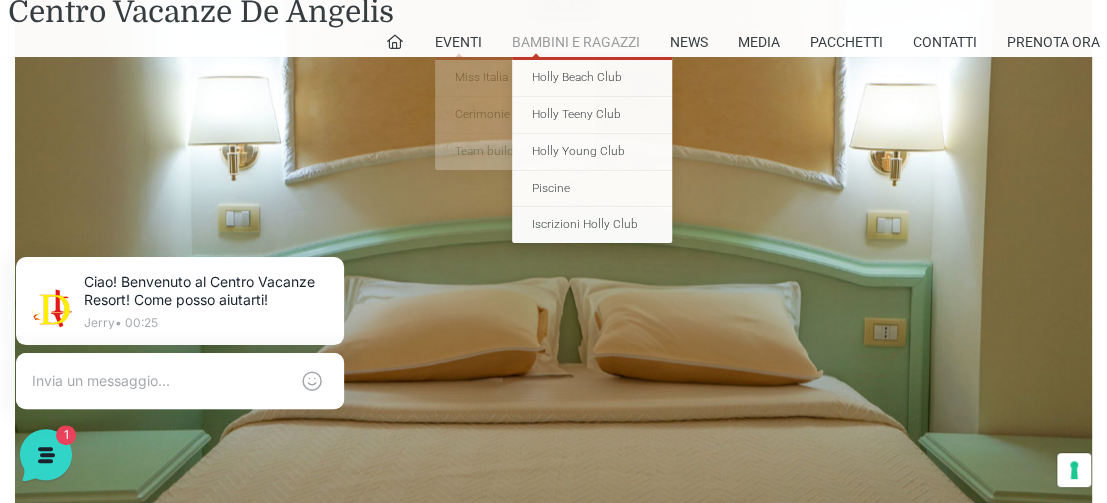 click on "Bambini e Ragazzi" at bounding box center [576, 42] 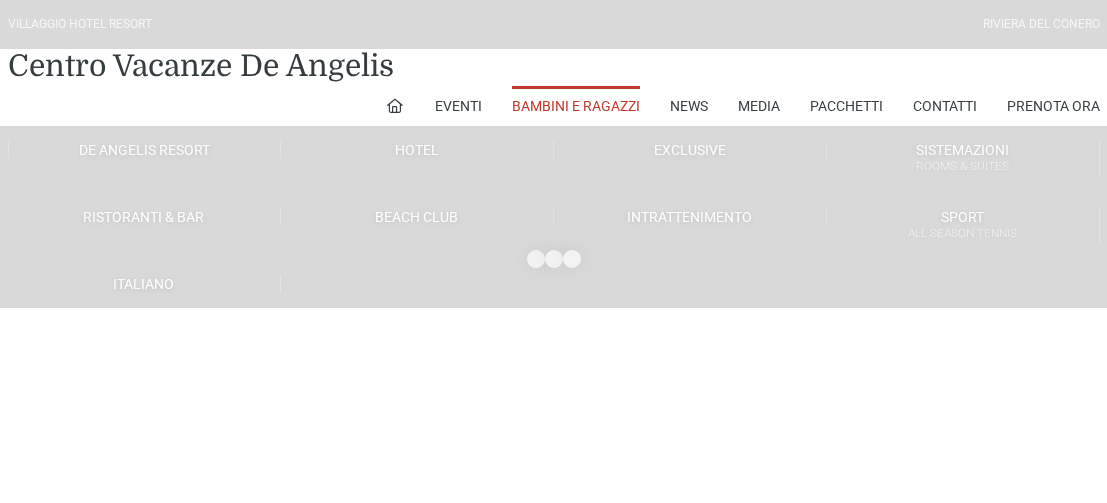 scroll, scrollTop: 0, scrollLeft: 0, axis: both 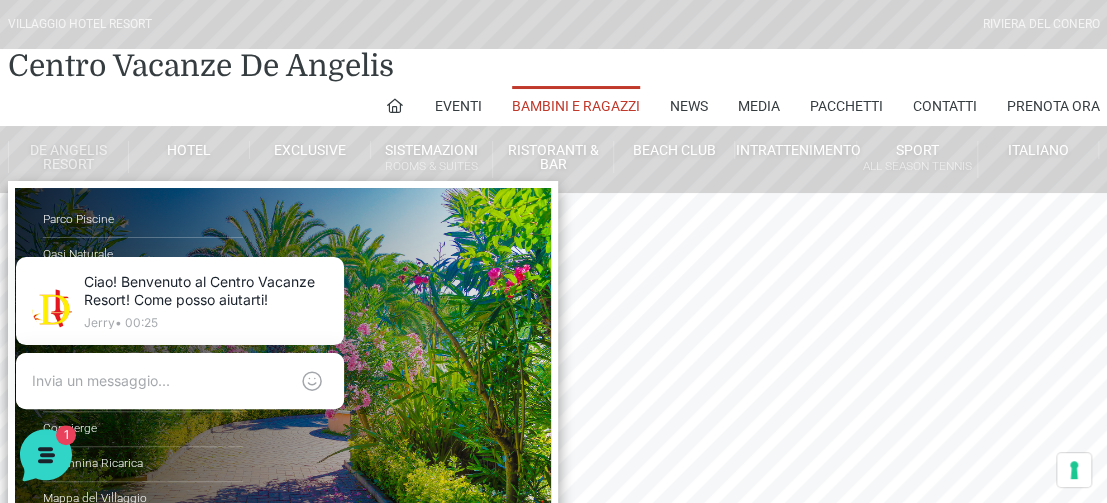 click on "De Angelis Resort
Parco Piscine
Oasi Naturale
Cappellina
Sala Convegni
Le Marche
Store
Concierge
Colonnina Ricarica
Mappa del Villaggio" at bounding box center (68, 157) 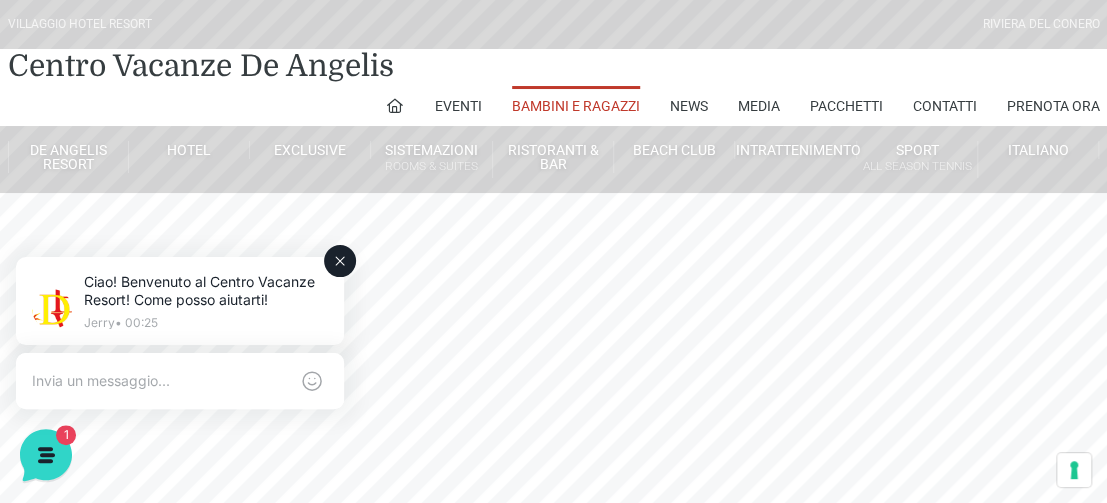 click at bounding box center [160, 381] 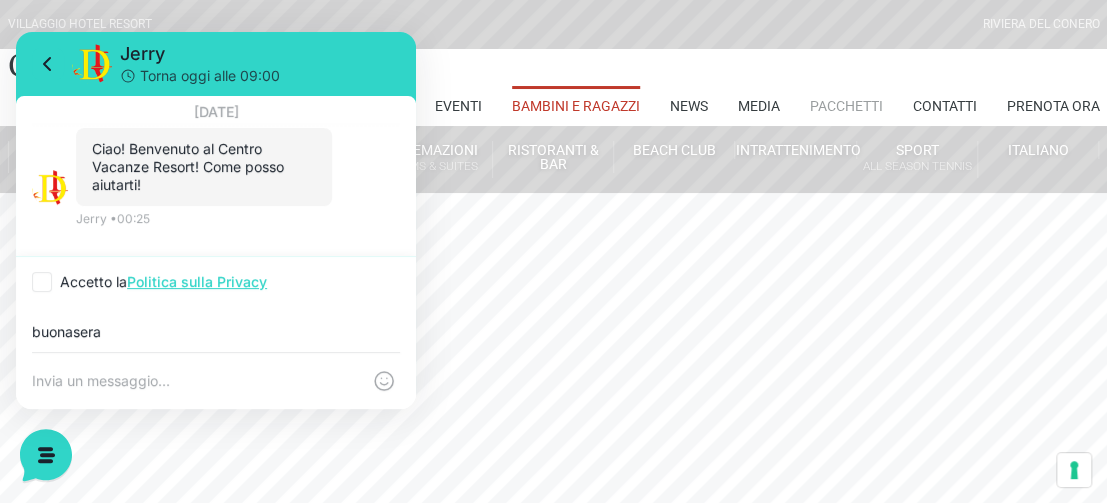 type on "buonasera" 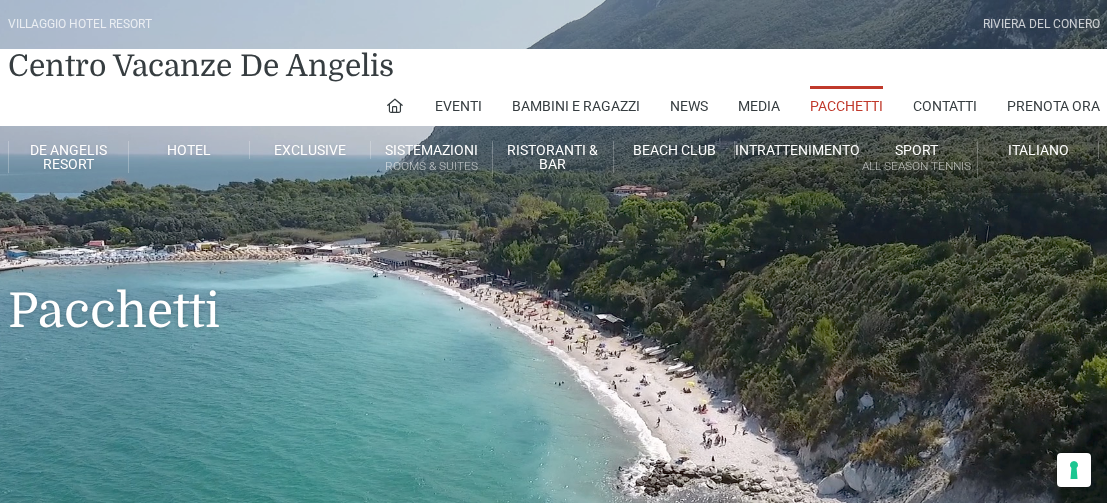 scroll, scrollTop: 0, scrollLeft: 0, axis: both 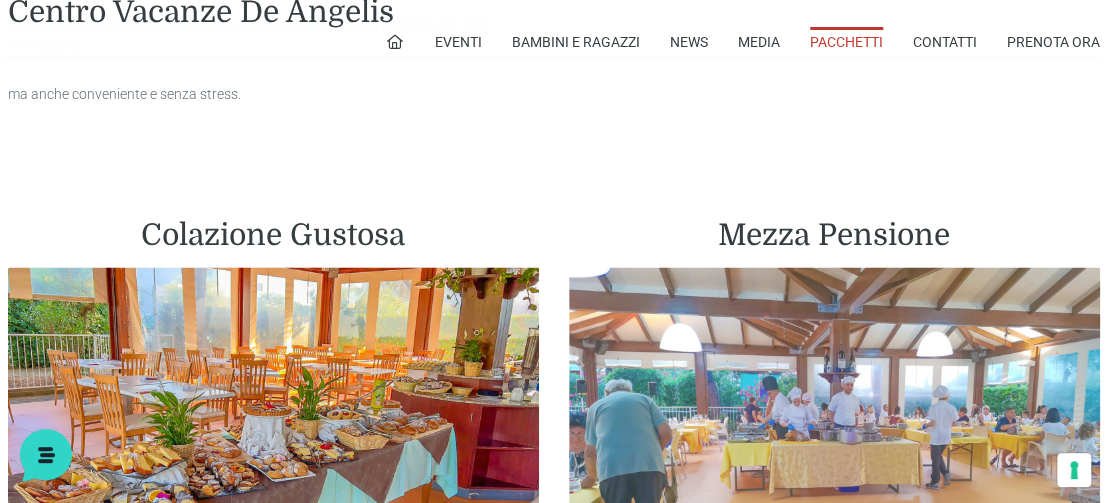 click at bounding box center (834, 433) 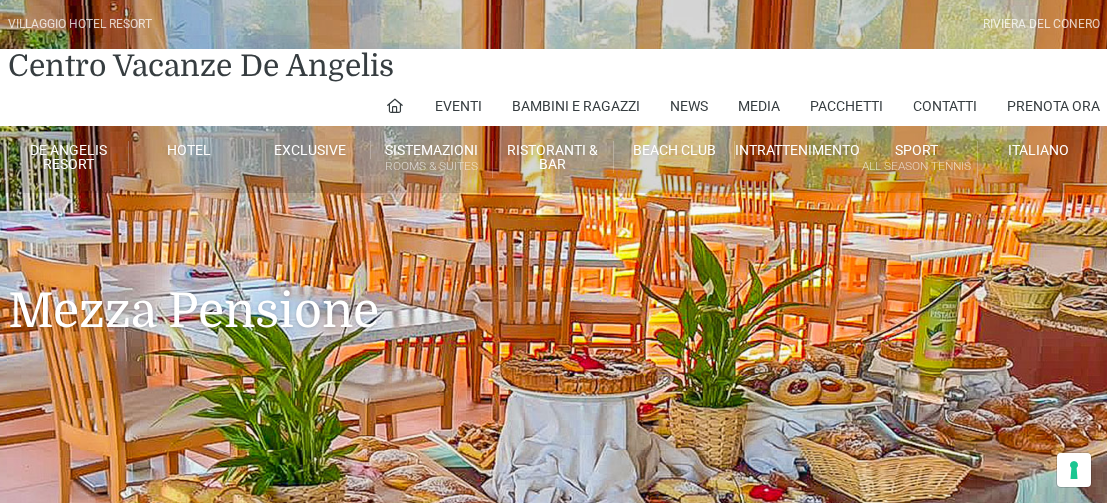 scroll, scrollTop: 0, scrollLeft: 0, axis: both 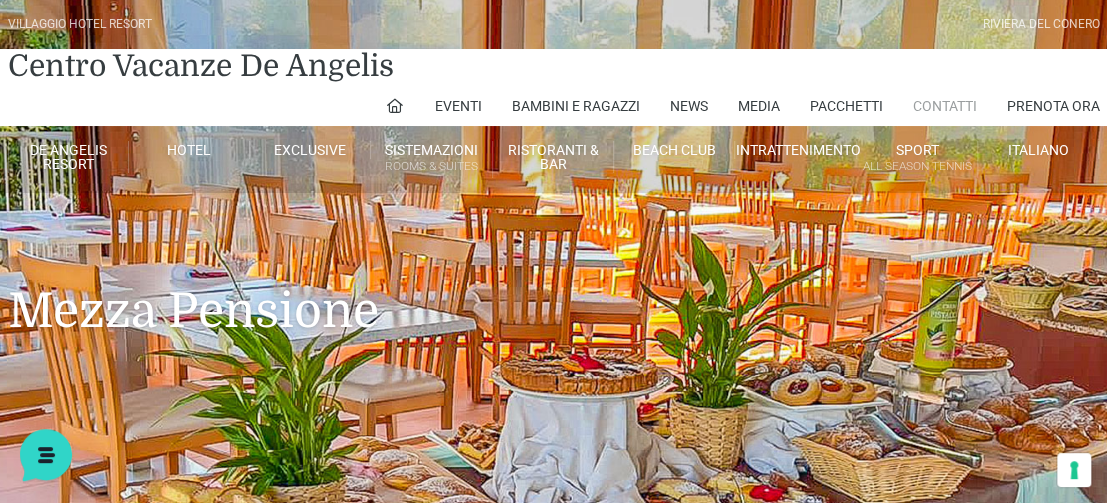 click on "Contatti" at bounding box center [945, 106] 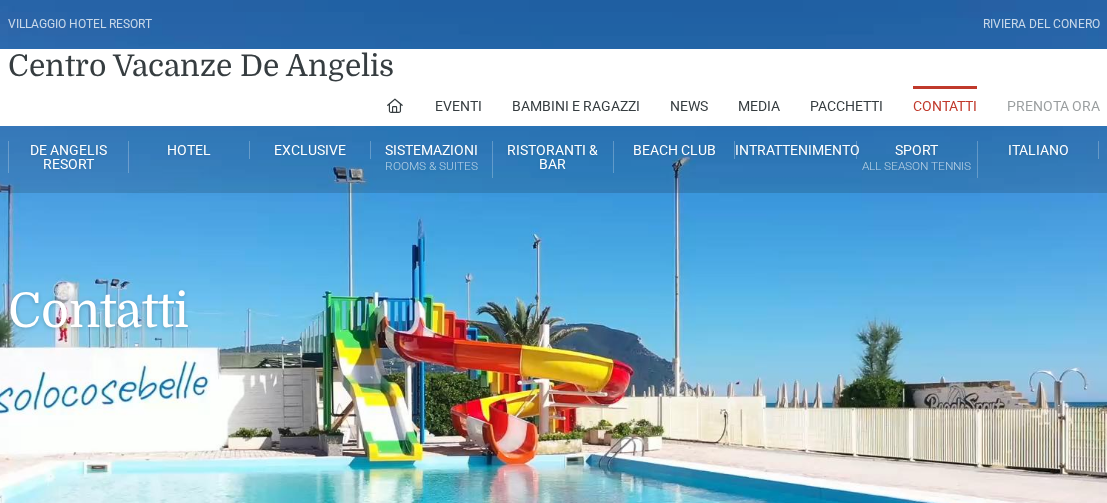 scroll, scrollTop: 0, scrollLeft: 0, axis: both 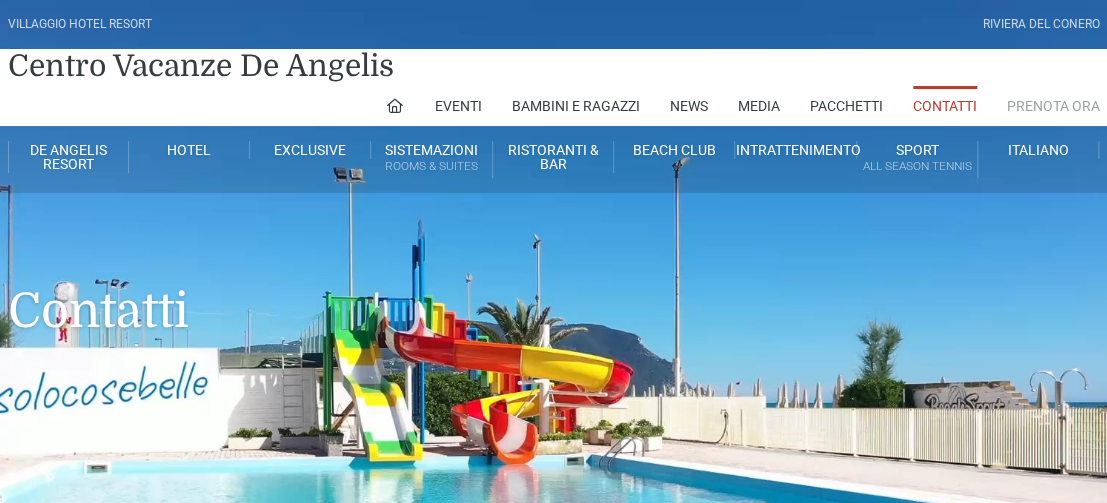 click on "Prenota Ora" at bounding box center (1053, 106) 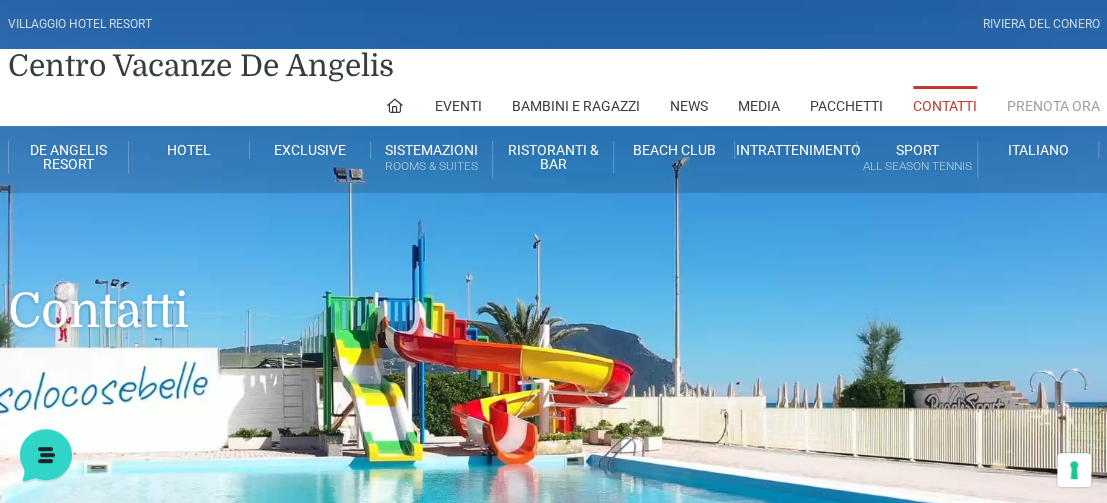 scroll, scrollTop: 0, scrollLeft: 0, axis: both 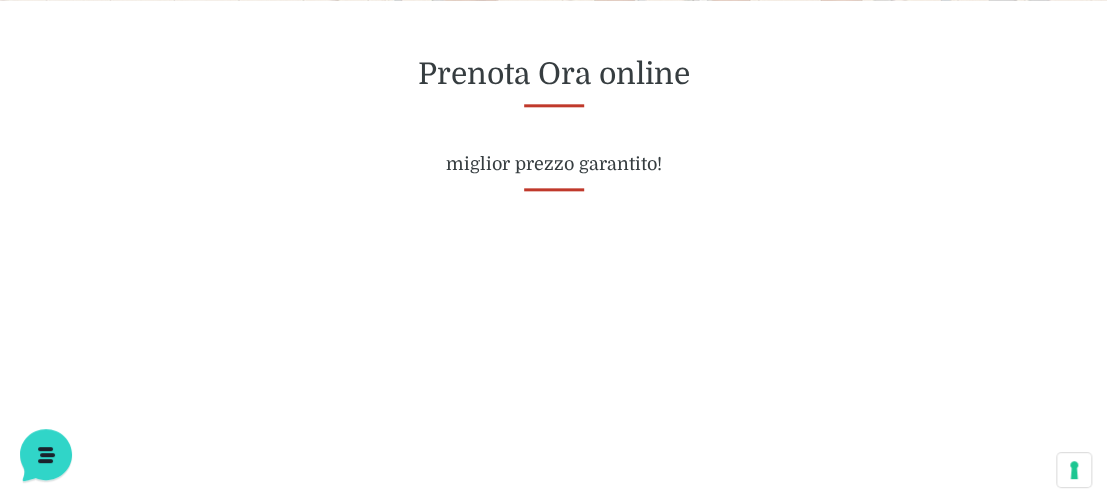 click on "Prenota Ora online
miglior prezzo garantito!" at bounding box center (554, 116) 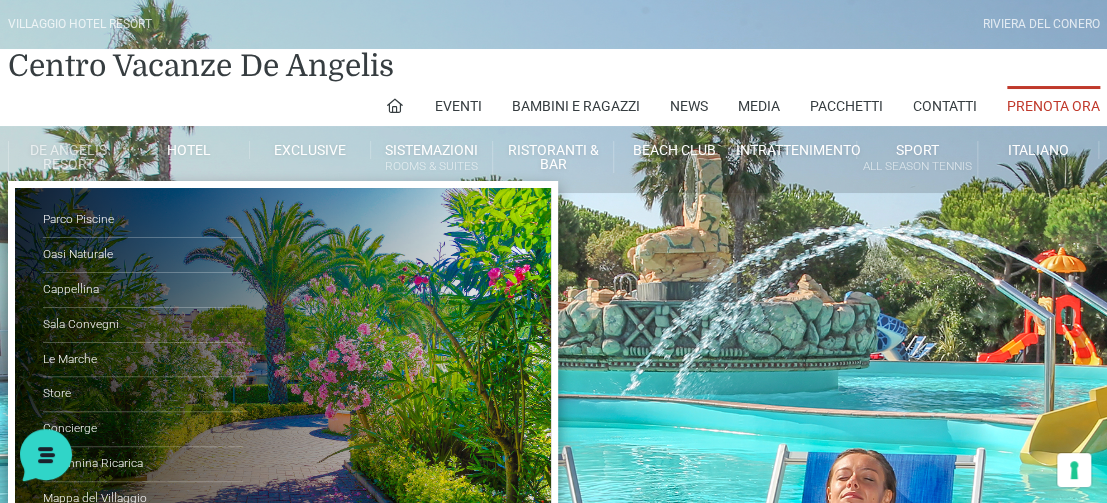 click on "De Angelis Resort" at bounding box center [68, 157] 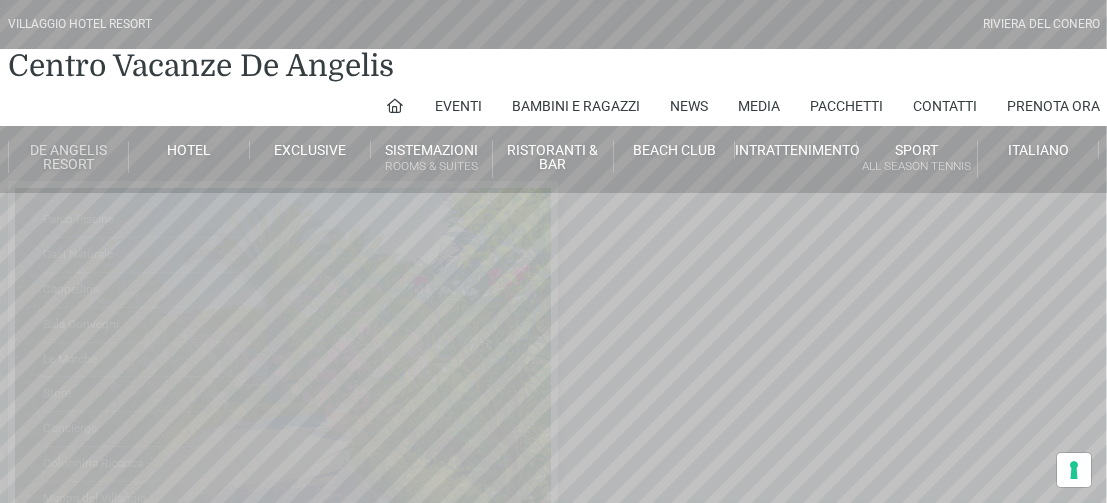 scroll, scrollTop: 0, scrollLeft: 0, axis: both 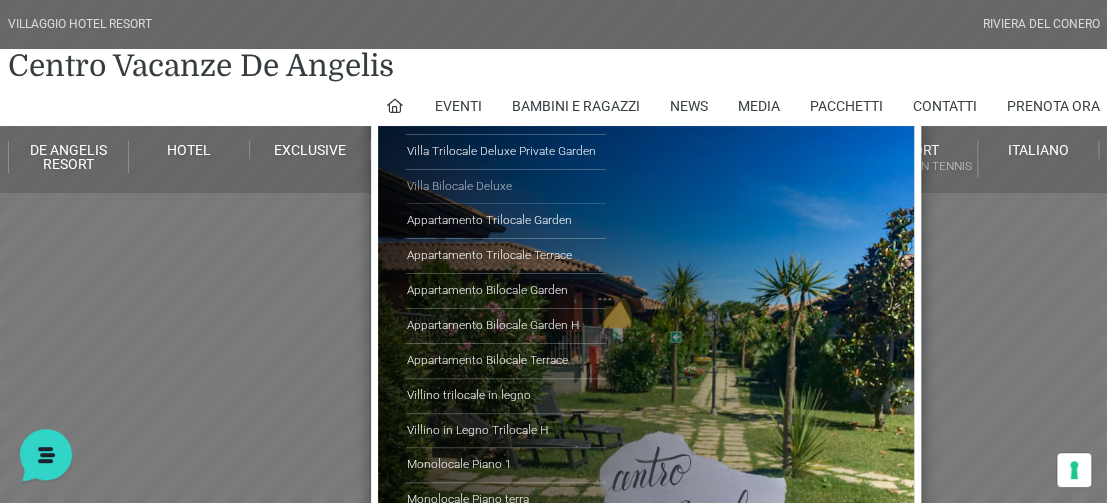 click on "Villa Bilocale Deluxe" at bounding box center (506, 187) 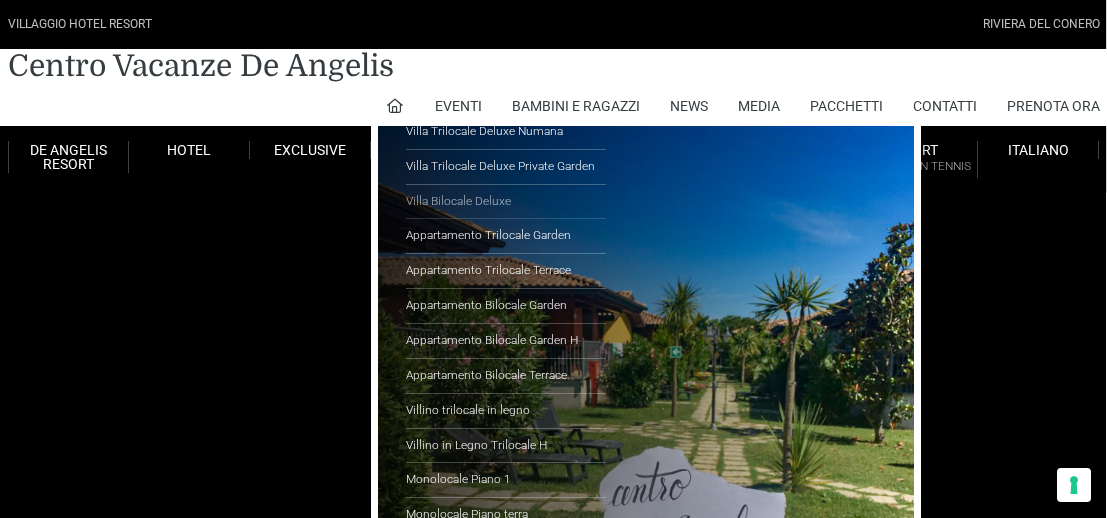 scroll, scrollTop: 0, scrollLeft: 0, axis: both 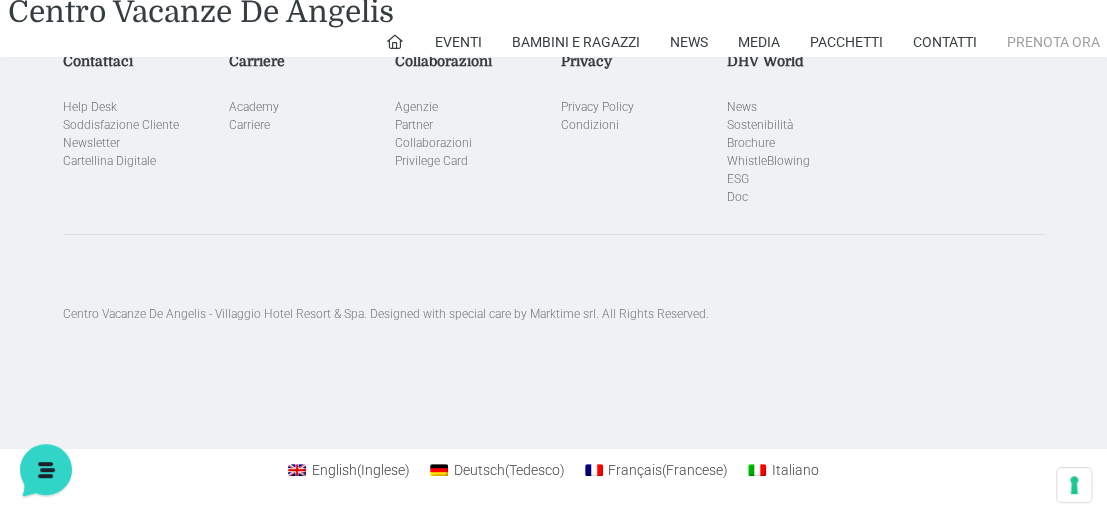 click on "Prenota Ora" at bounding box center [1053, 42] 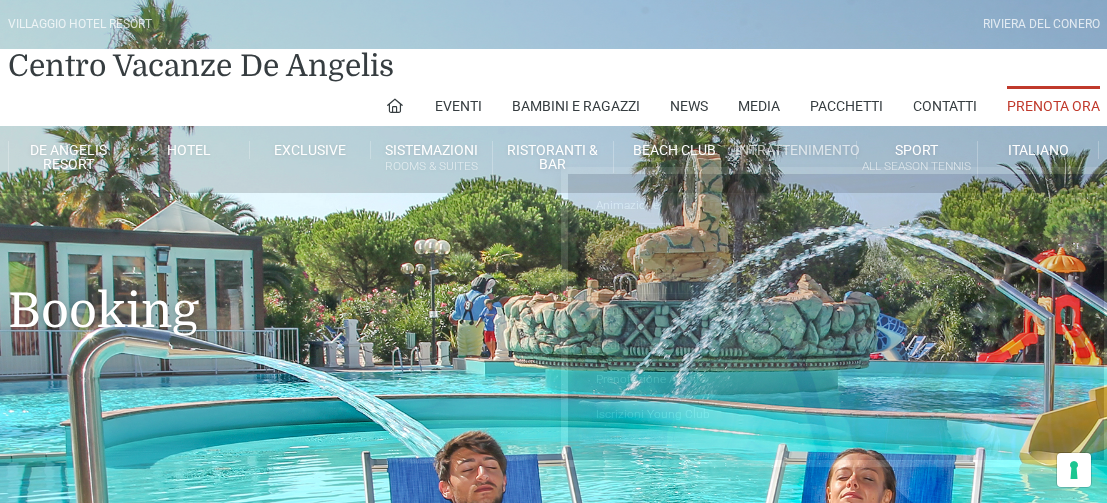 scroll, scrollTop: 0, scrollLeft: 0, axis: both 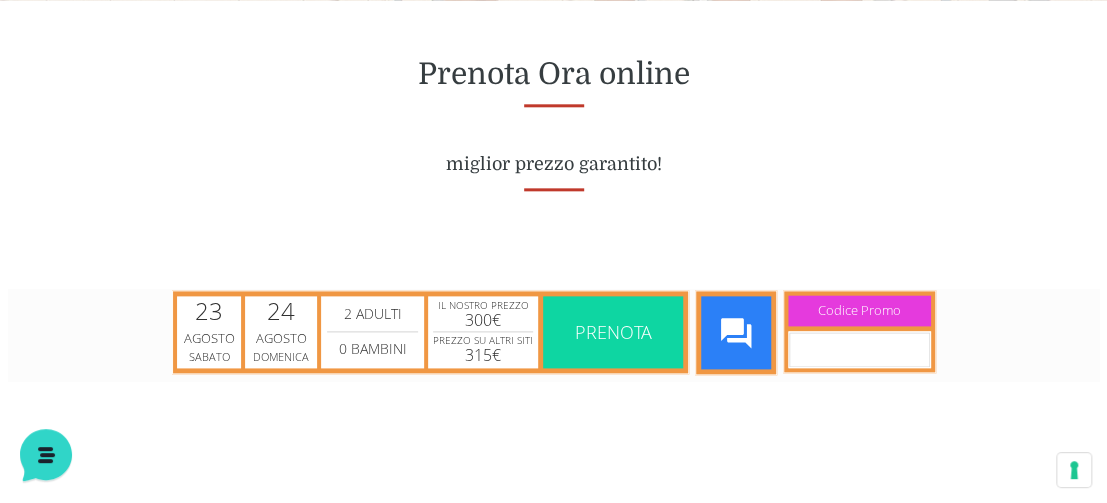 click on "Prenota" at bounding box center (612, 331) 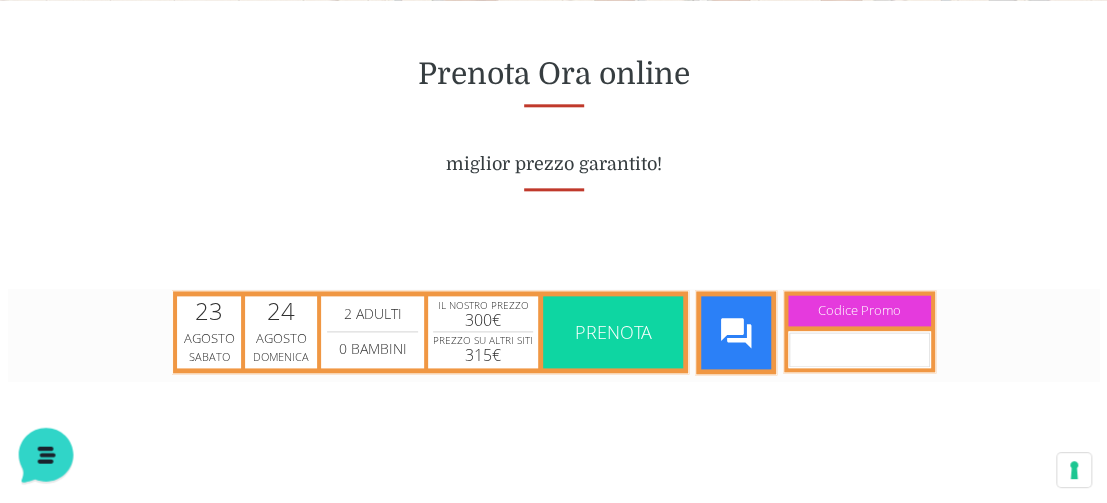 drag, startPoint x: 21, startPoint y: 467, endPoint x: 48, endPoint y: 427, distance: 48.259712 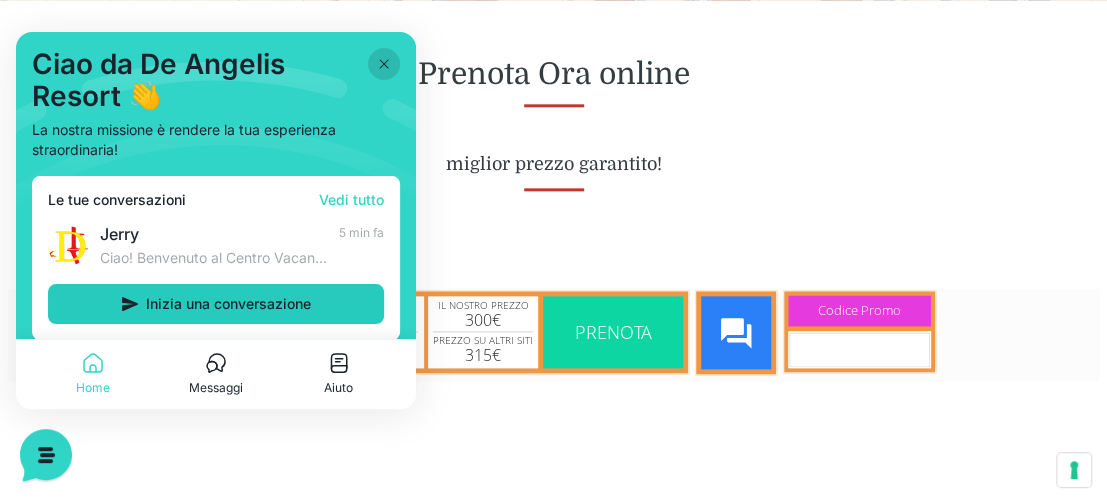 click on "Inizia una conversazione" at bounding box center (228, 304) 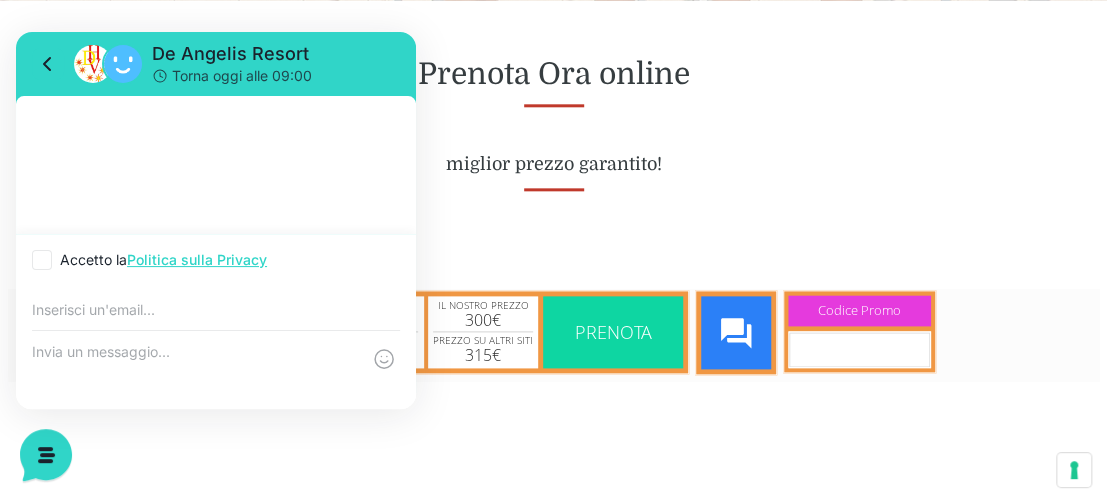 click 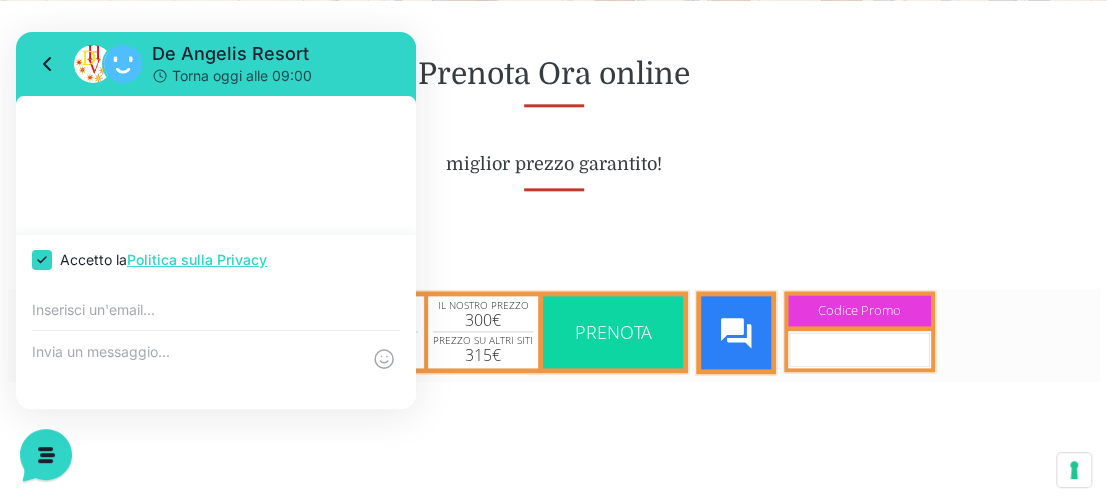 checkbox on "true" 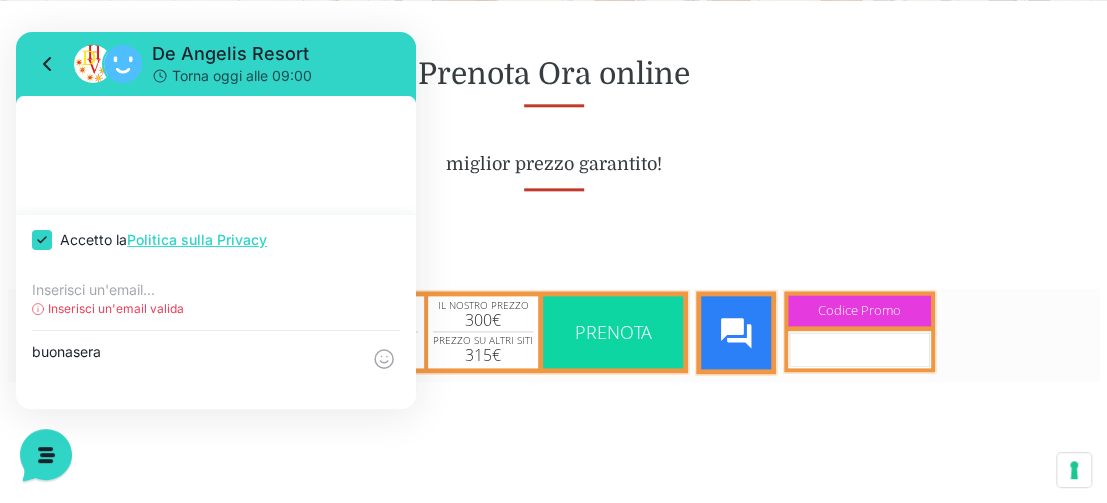 type on "buonasera" 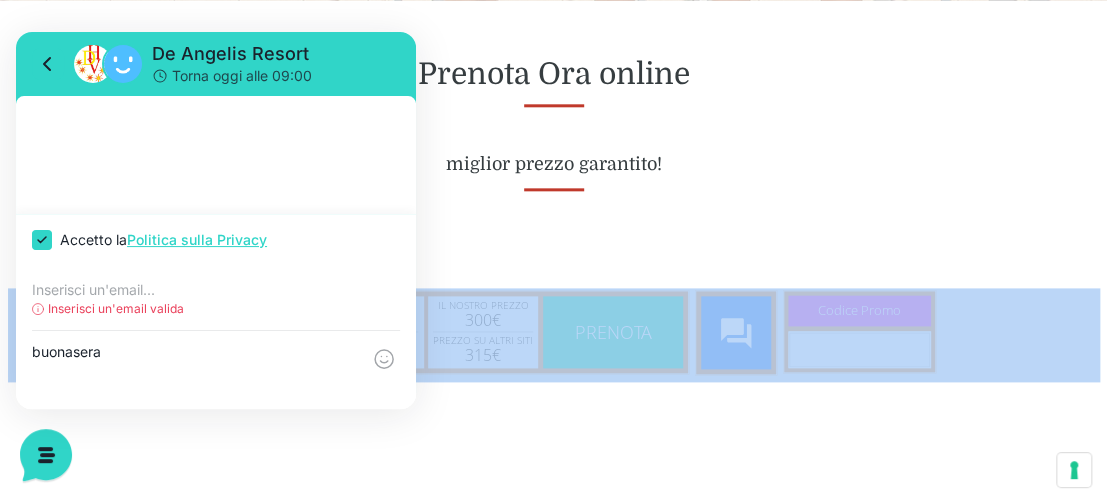 drag, startPoint x: 891, startPoint y: 216, endPoint x: 157, endPoint y: 384, distance: 752.9808 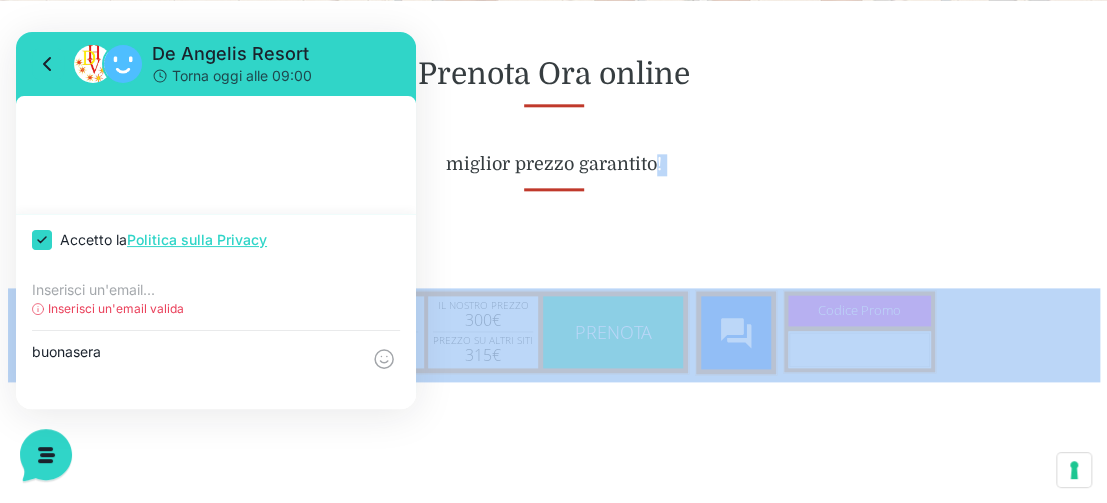 drag, startPoint x: 652, startPoint y: 225, endPoint x: 645, endPoint y: 235, distance: 12.206555 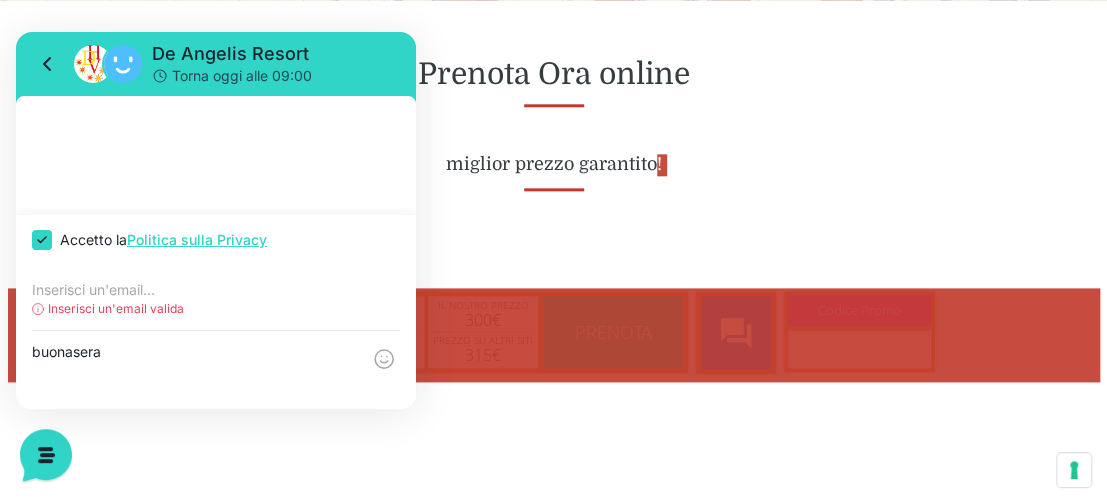 click at bounding box center (216, 290) 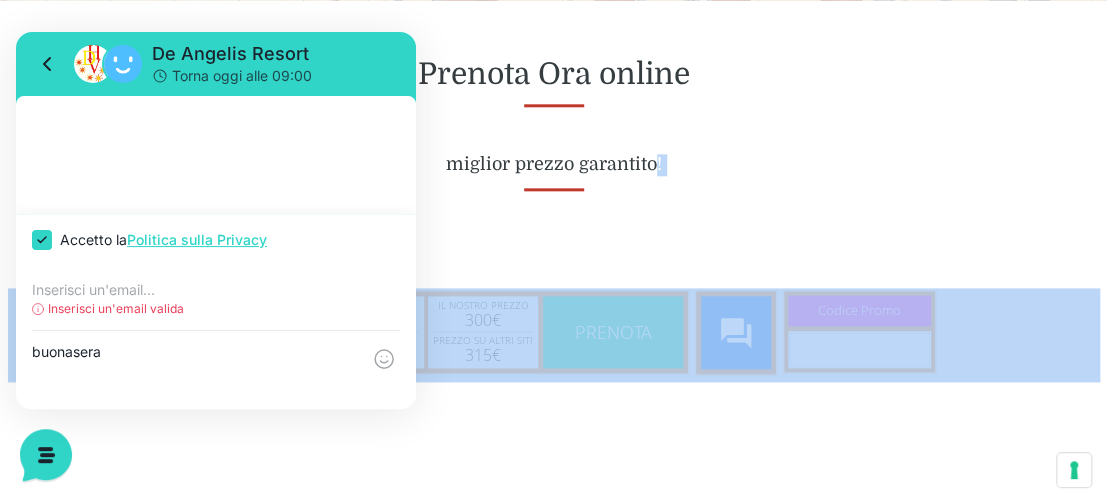 drag, startPoint x: 45, startPoint y: 261, endPoint x: 872, endPoint y: 161, distance: 833.024 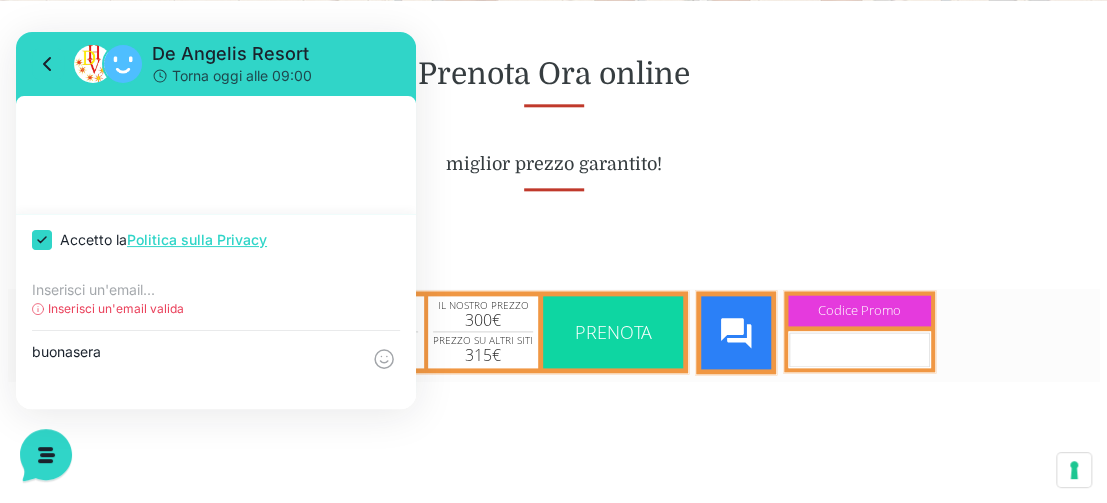 drag, startPoint x: 744, startPoint y: 77, endPoint x: 661, endPoint y: 15, distance: 103.6002 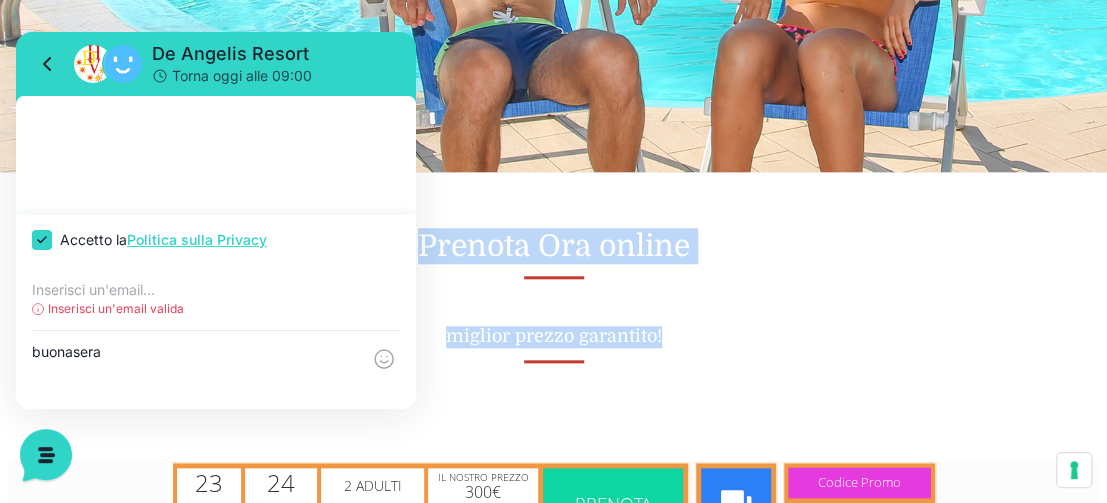 drag, startPoint x: 839, startPoint y: 30, endPoint x: 781, endPoint y: -66, distance: 112.1606 